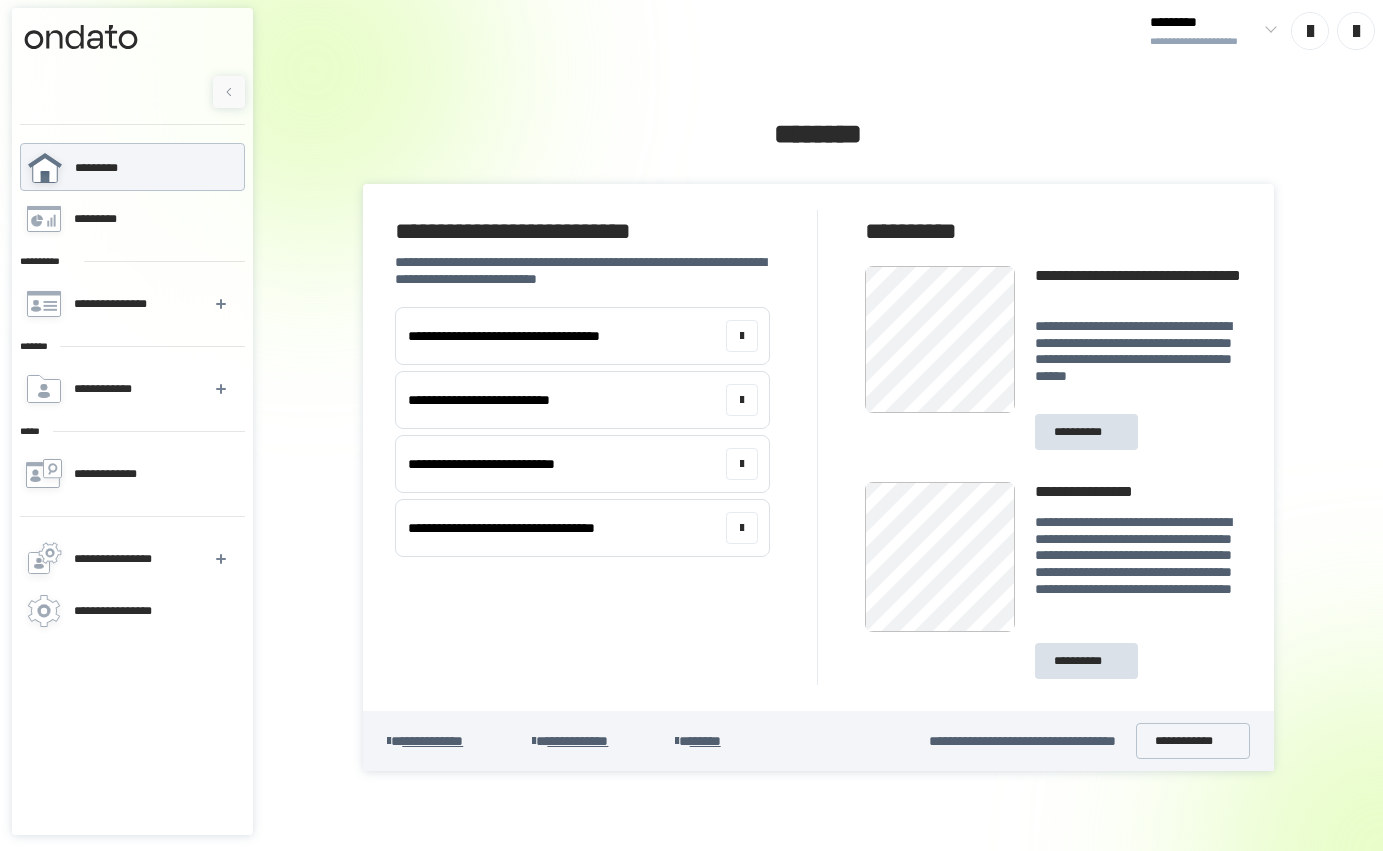 scroll, scrollTop: 0, scrollLeft: 0, axis: both 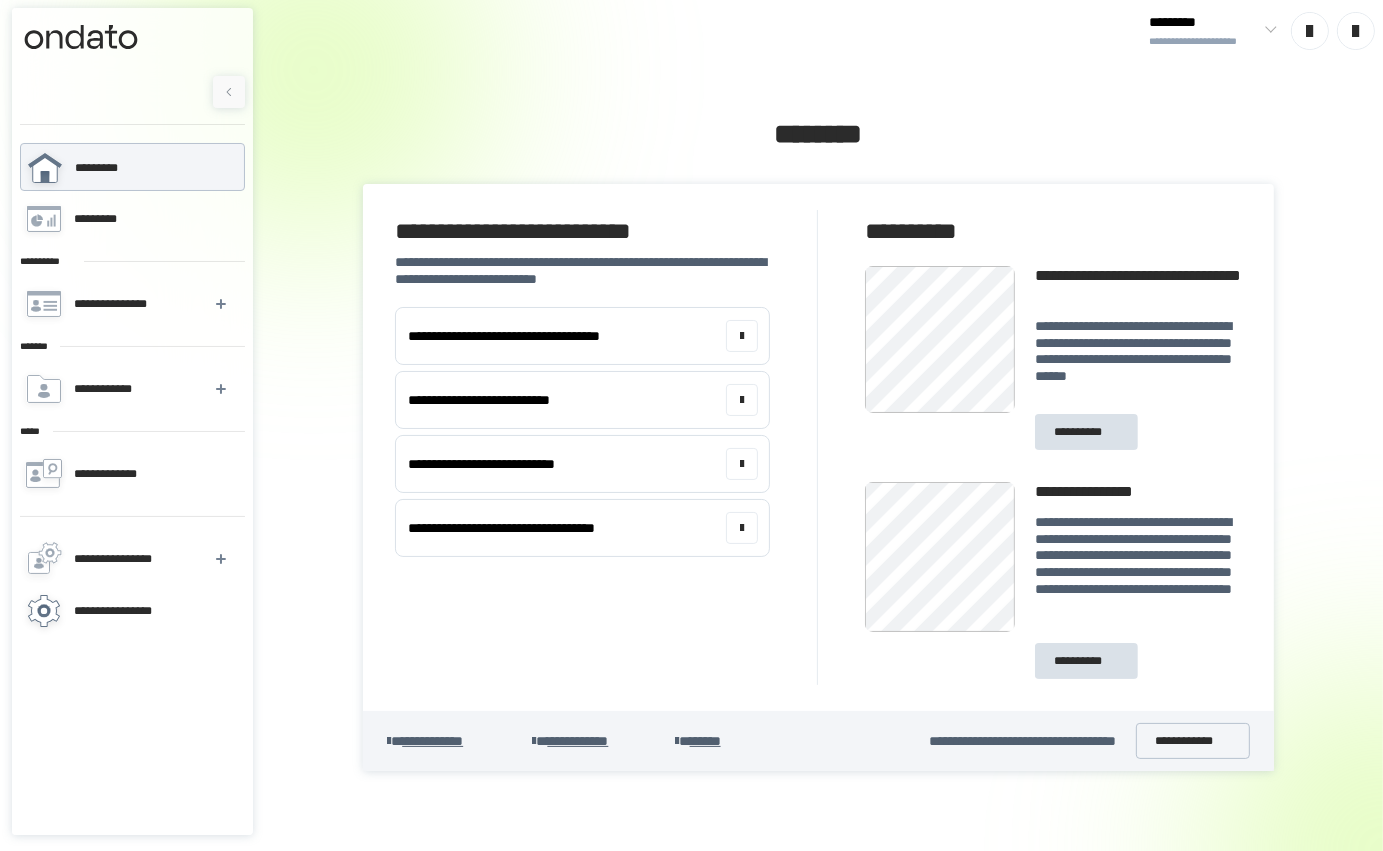 click on "**********" at bounding box center [126, 611] 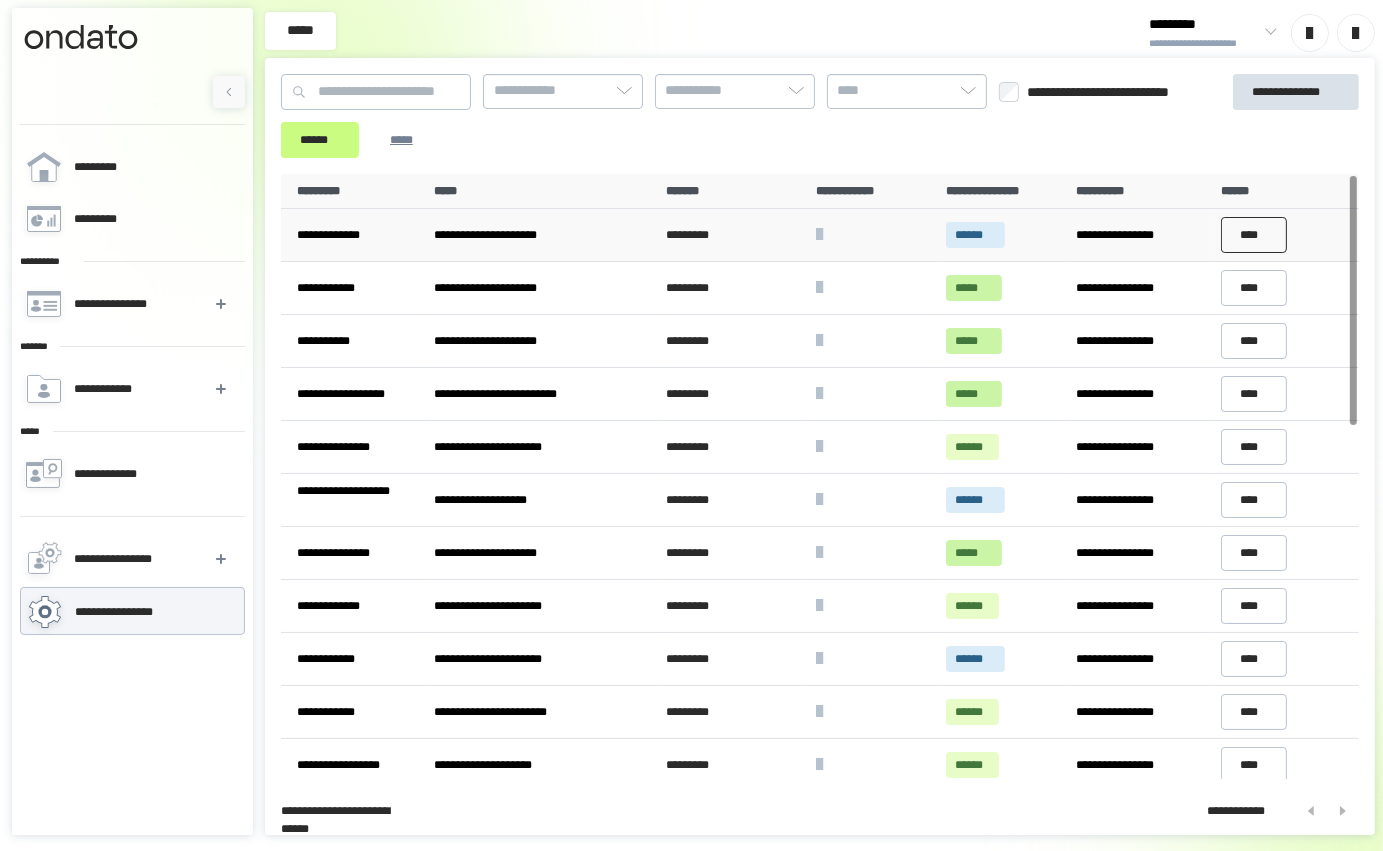 click on "****" at bounding box center [1254, 235] 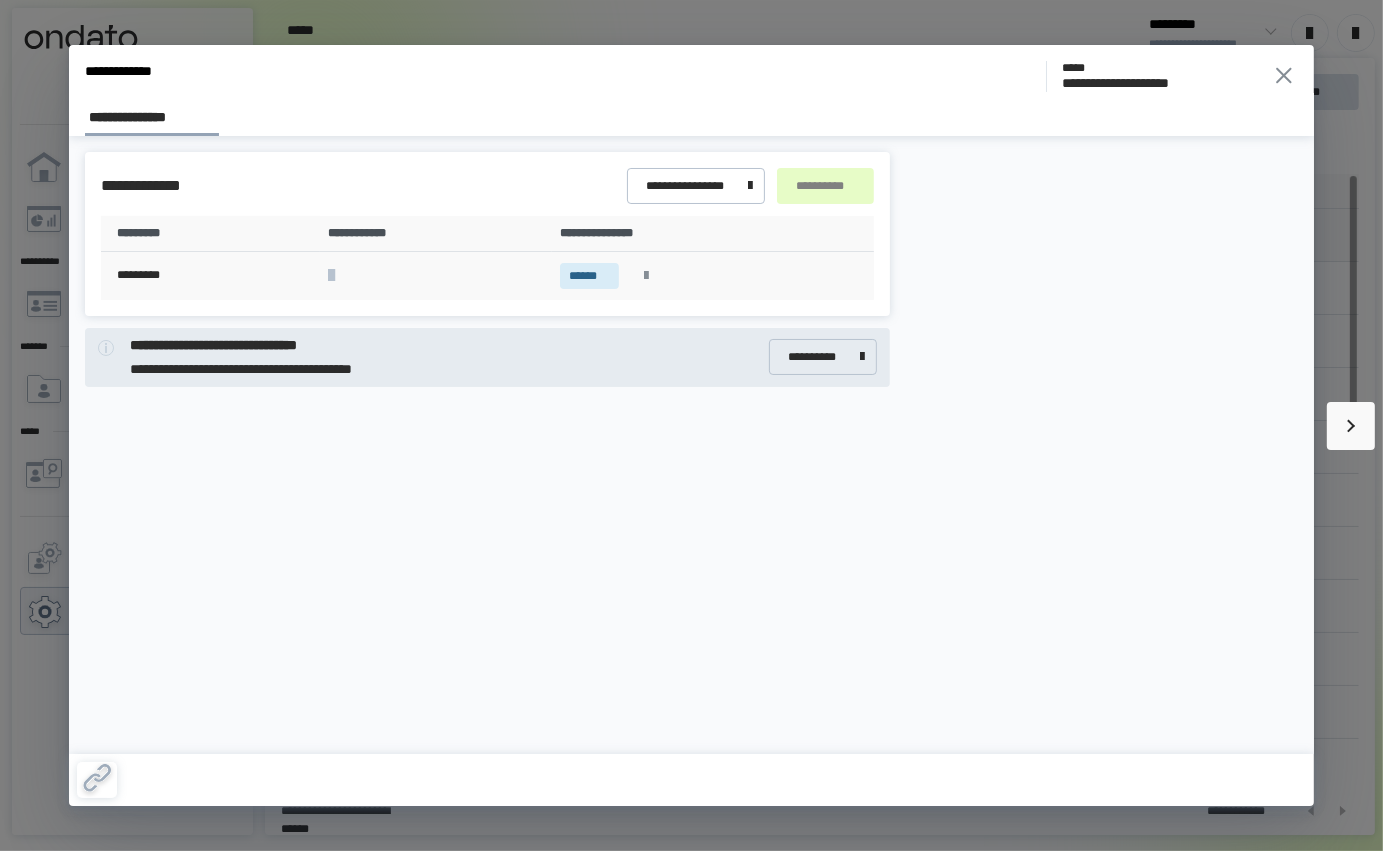 click at bounding box center (647, 276) 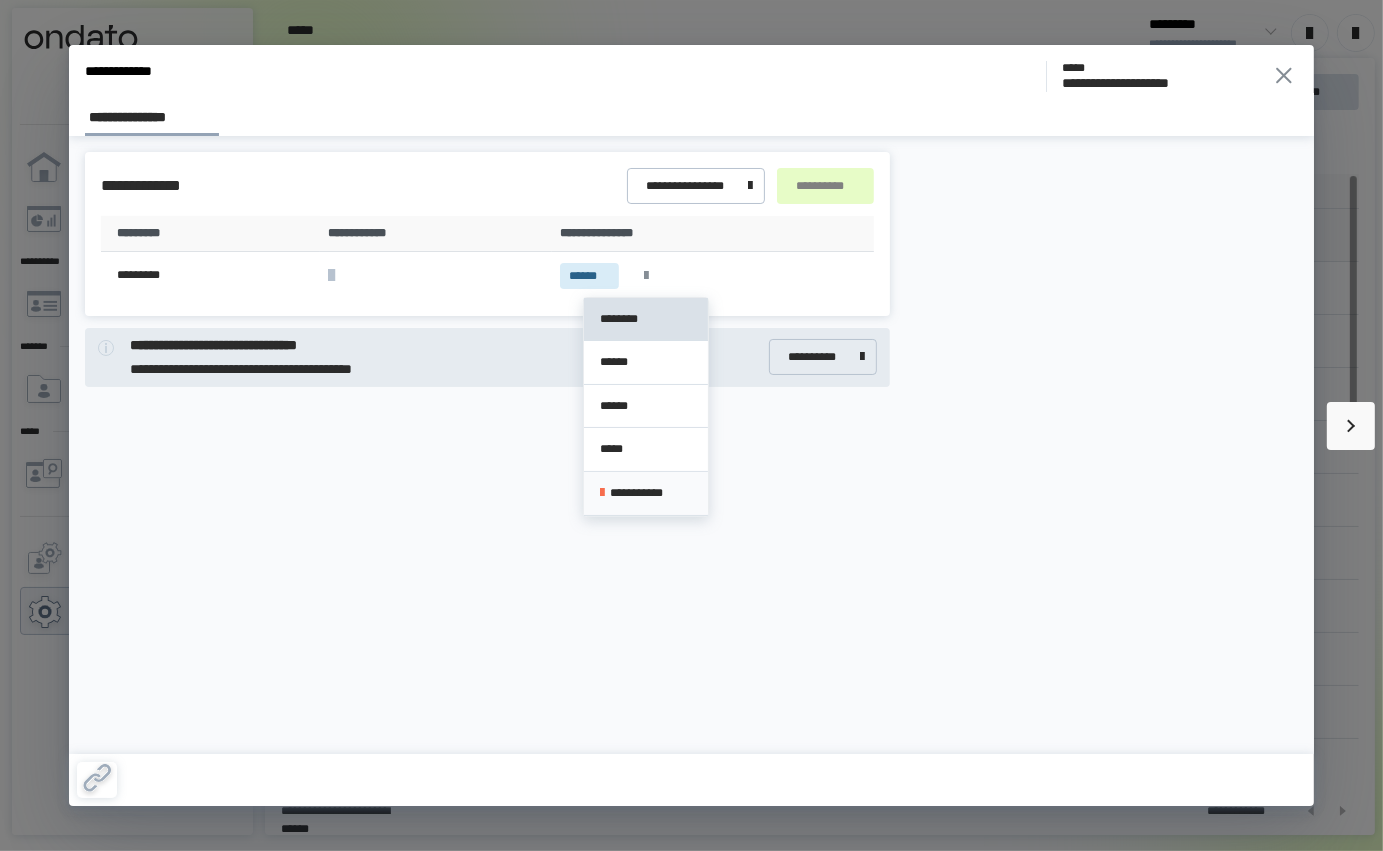 click on "**********" at bounding box center [645, 493] 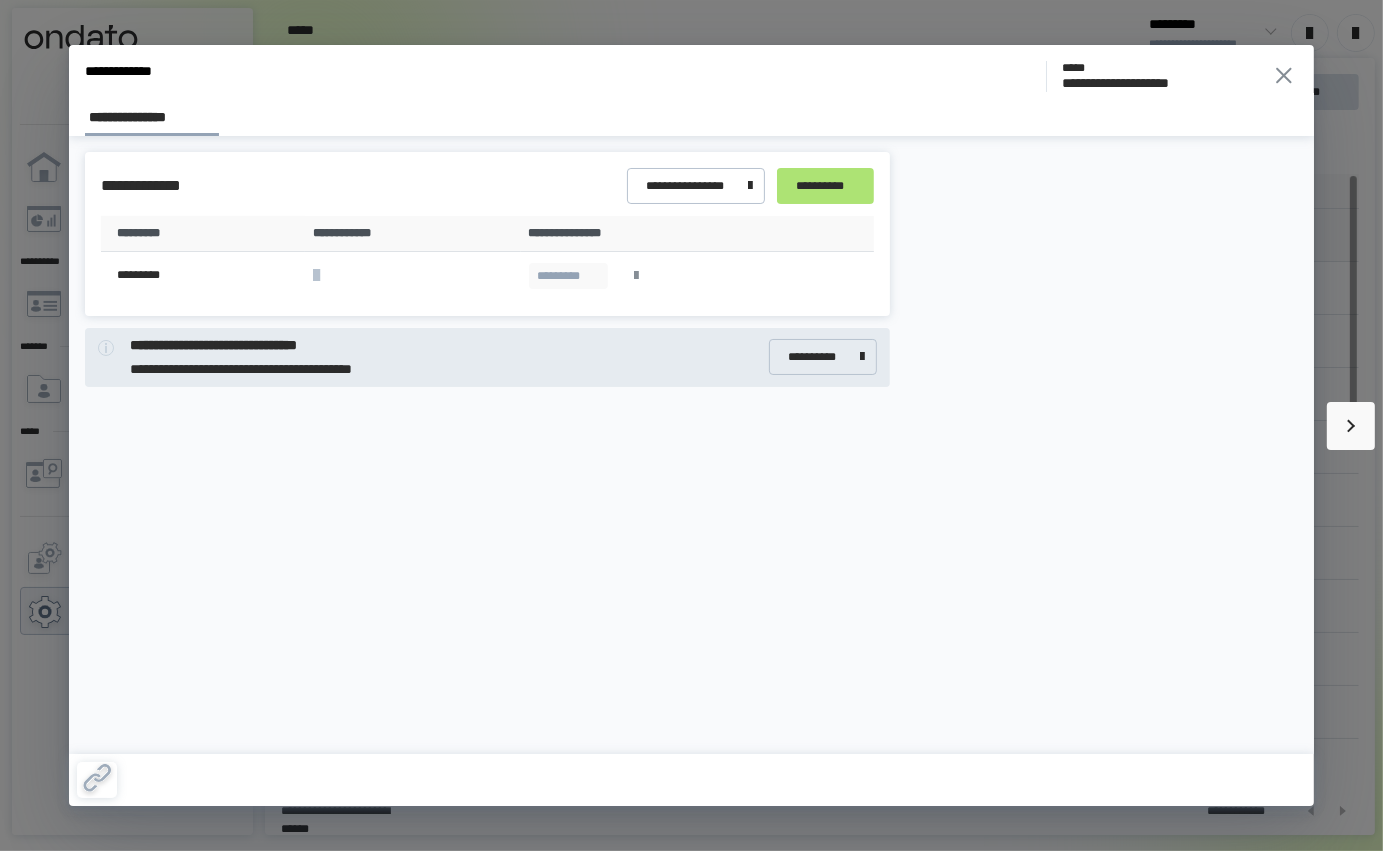 click on "**********" at bounding box center (825, 186) 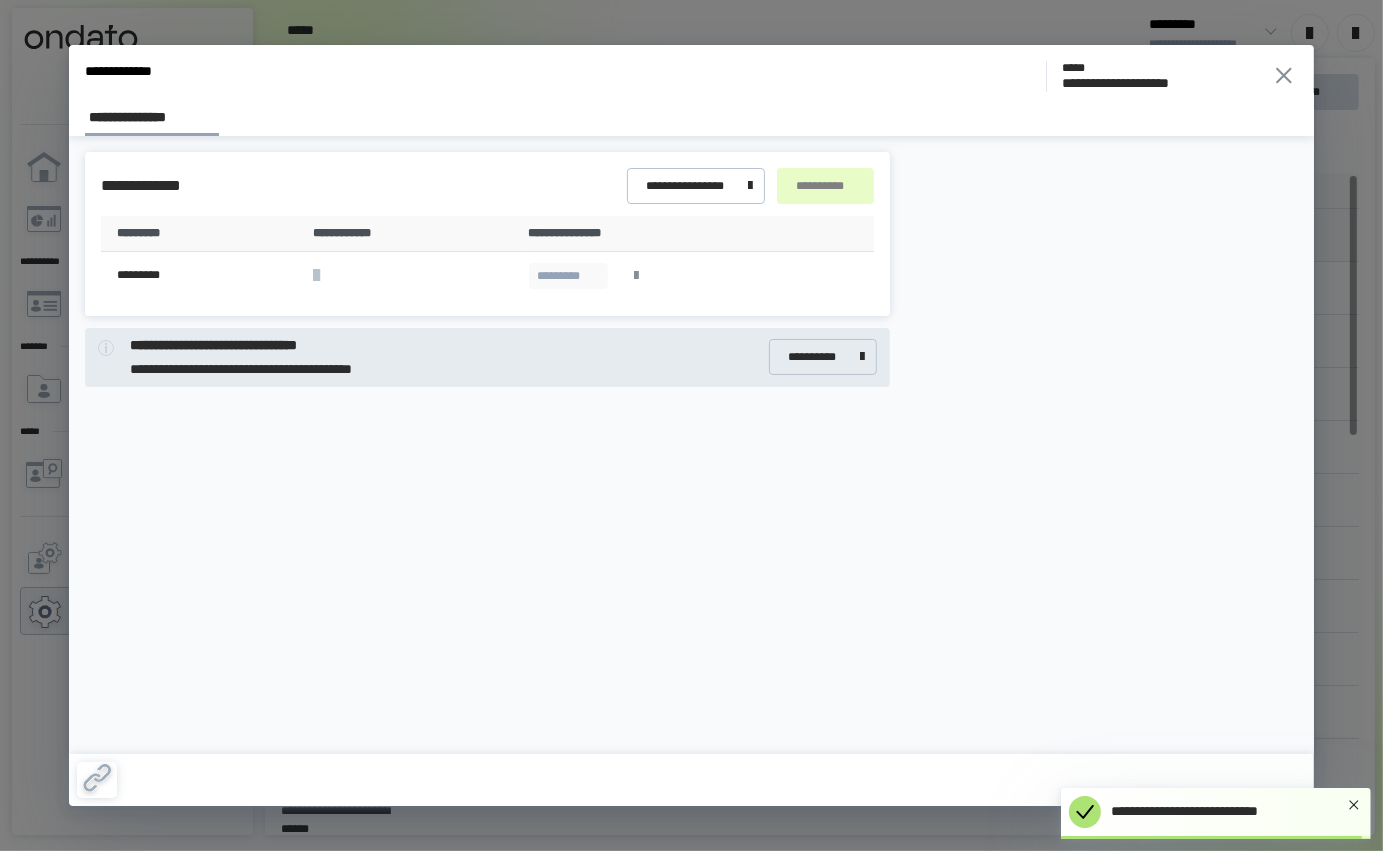 click 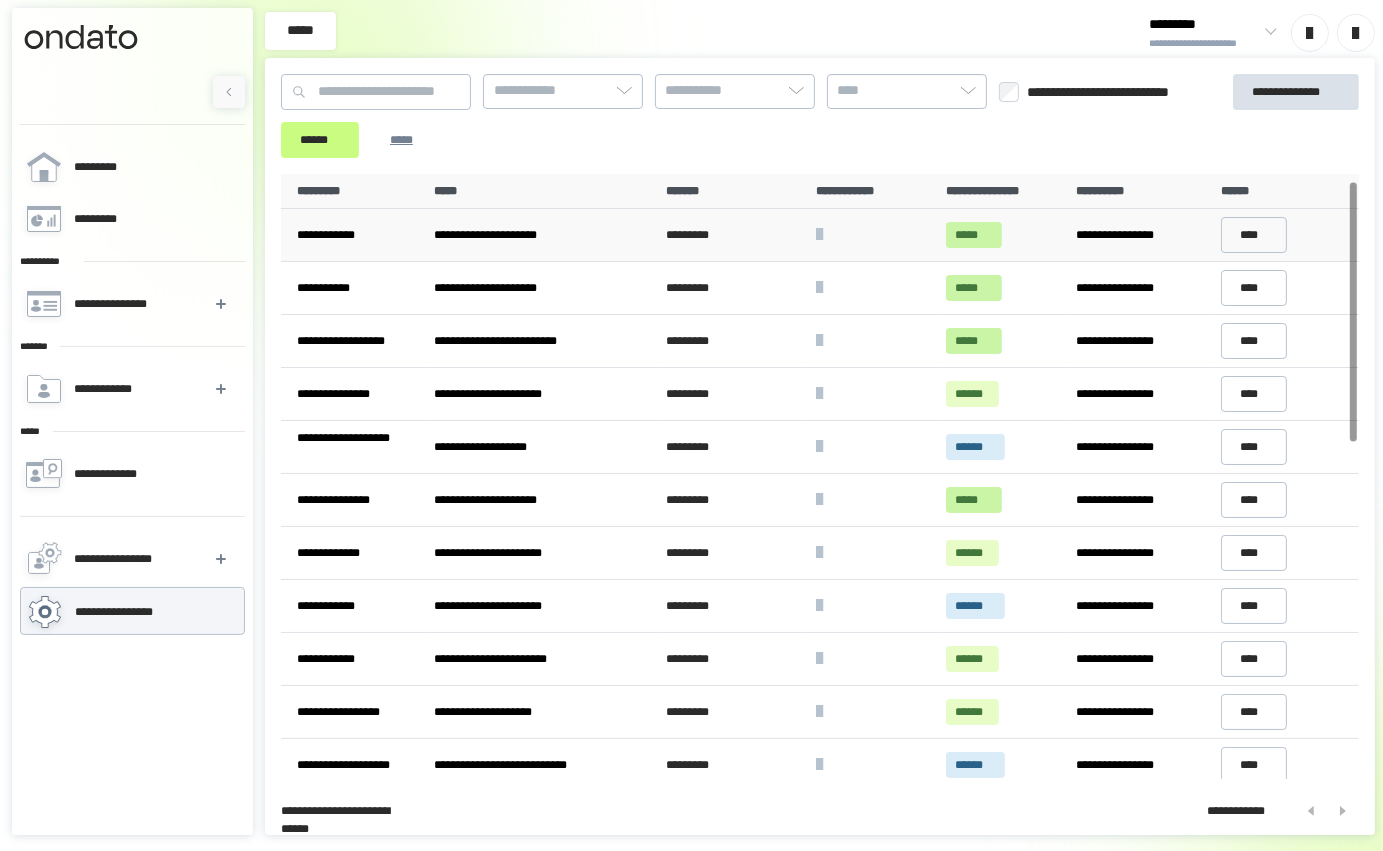 scroll, scrollTop: 0, scrollLeft: 0, axis: both 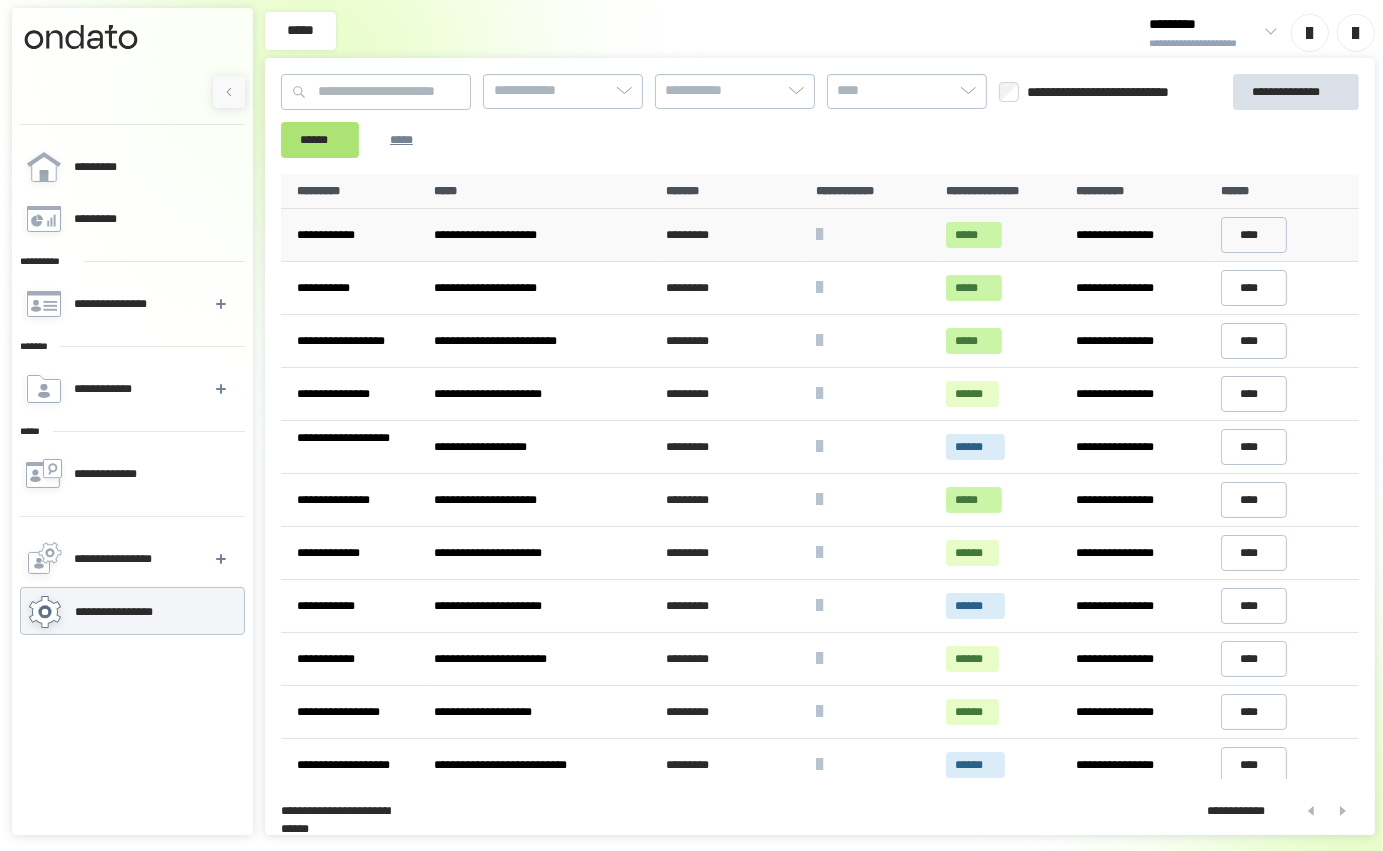 click on "******" at bounding box center [320, 140] 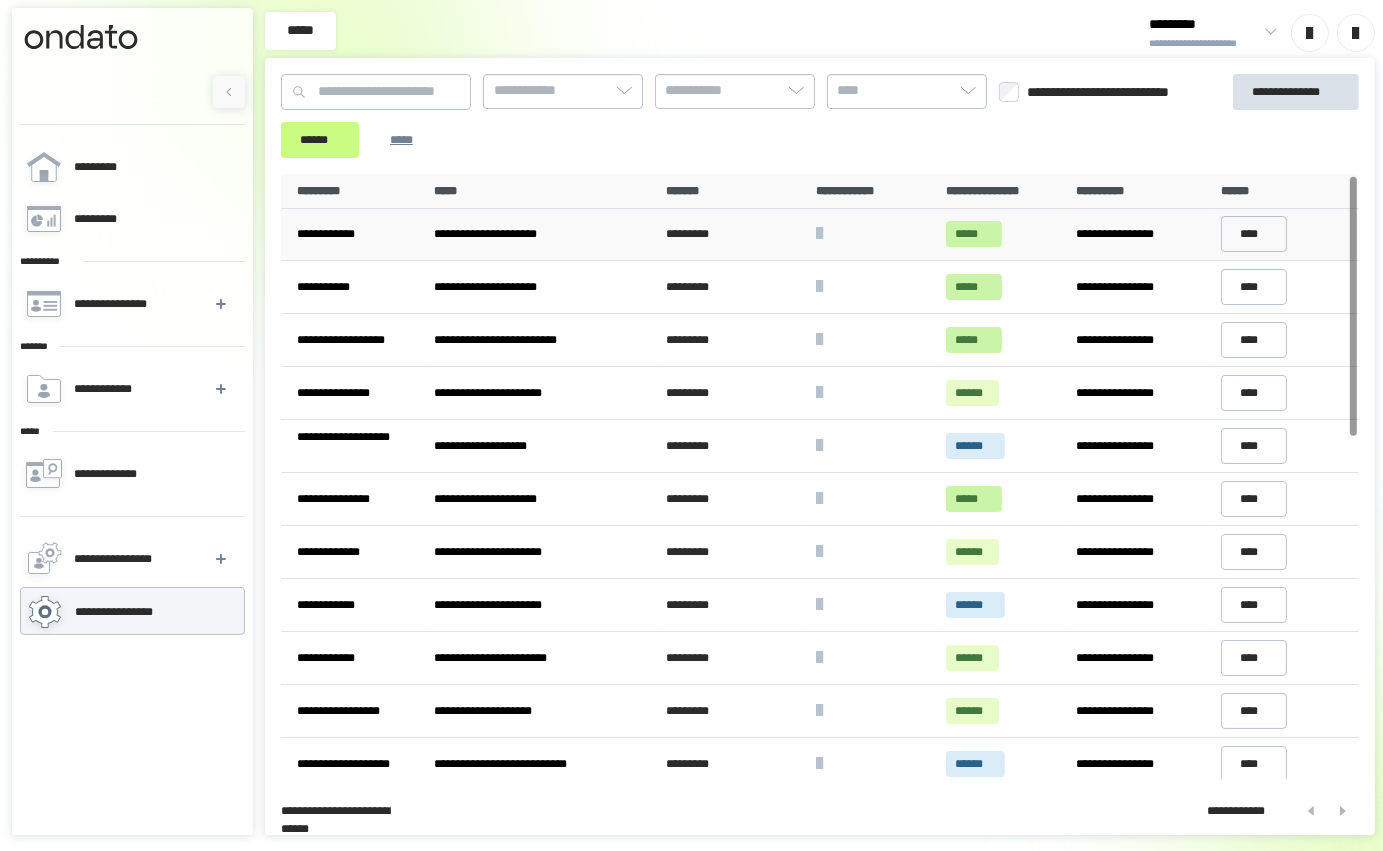scroll, scrollTop: 0, scrollLeft: 0, axis: both 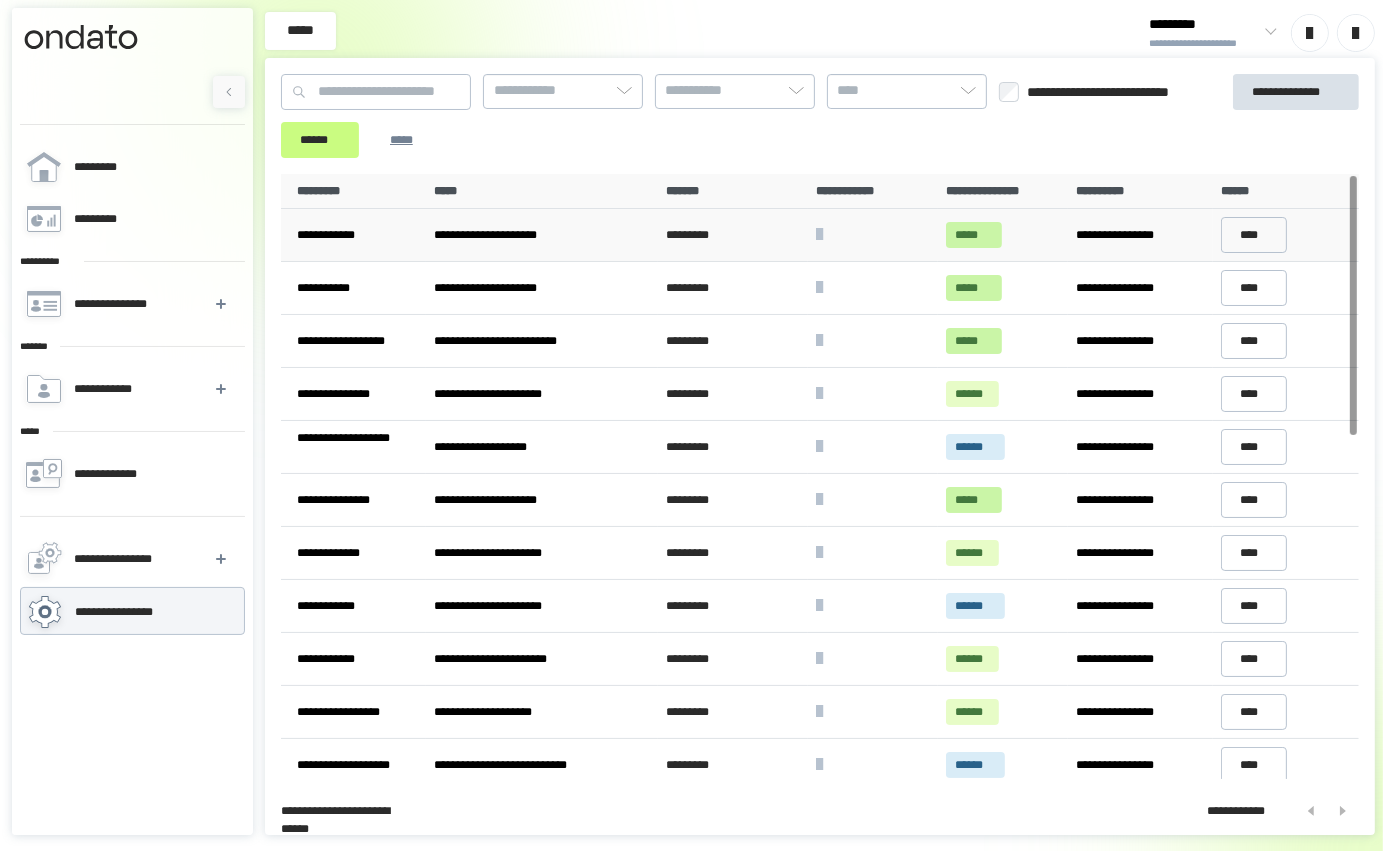 click on "*********" at bounding box center [353, 192] 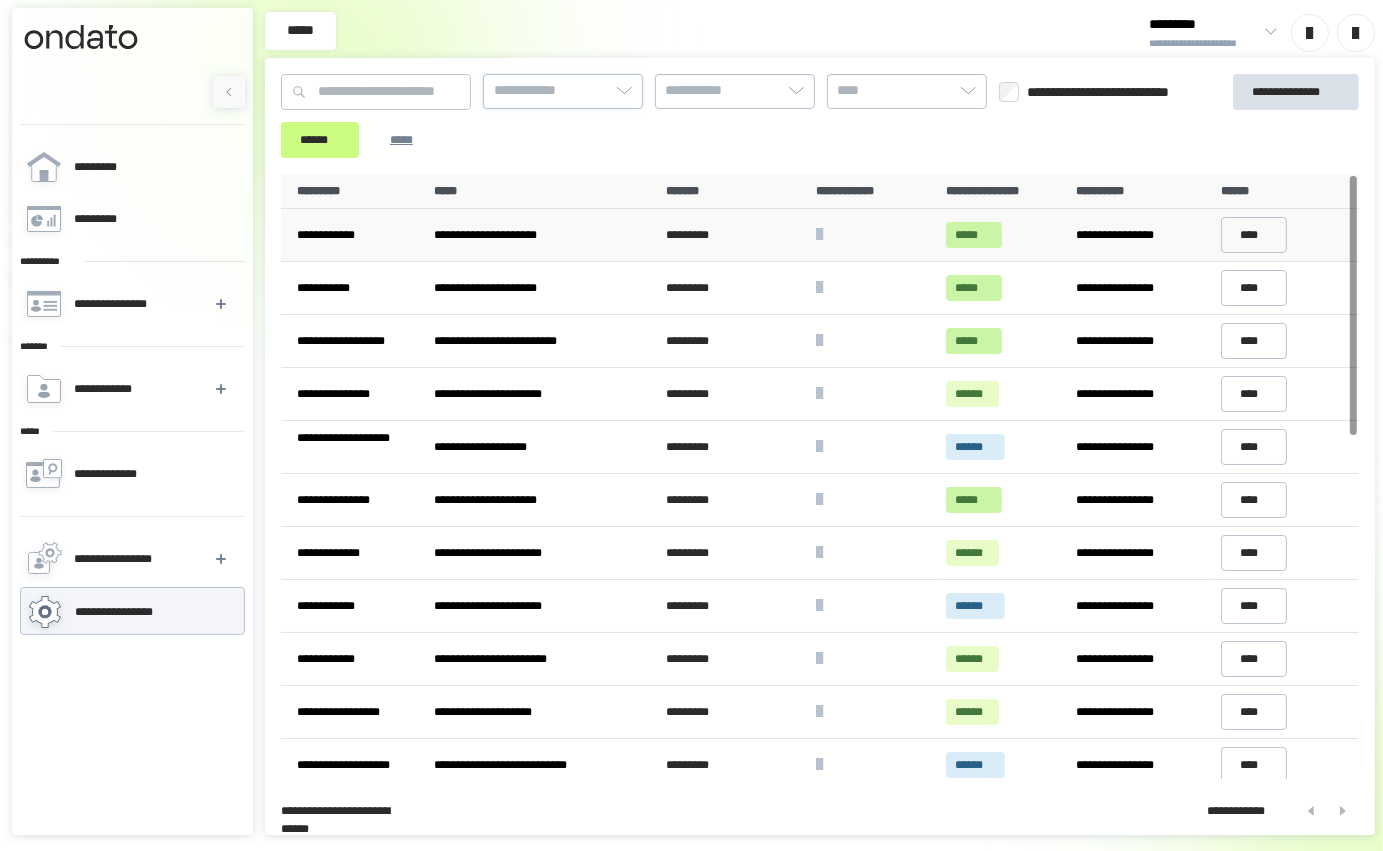 click on "**********" at bounding box center (563, 90) 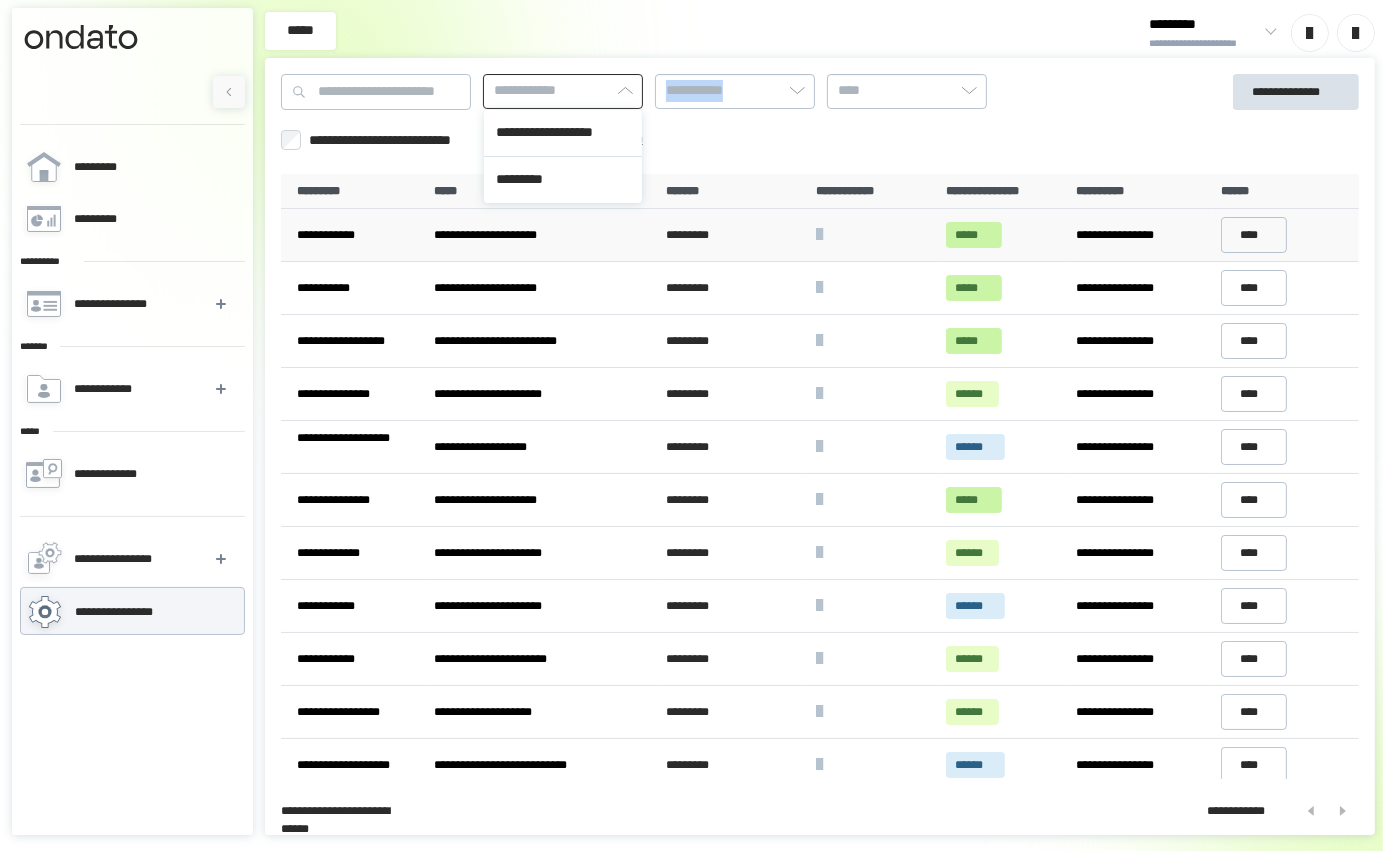 drag, startPoint x: 632, startPoint y: 185, endPoint x: 815, endPoint y: 135, distance: 189.70767 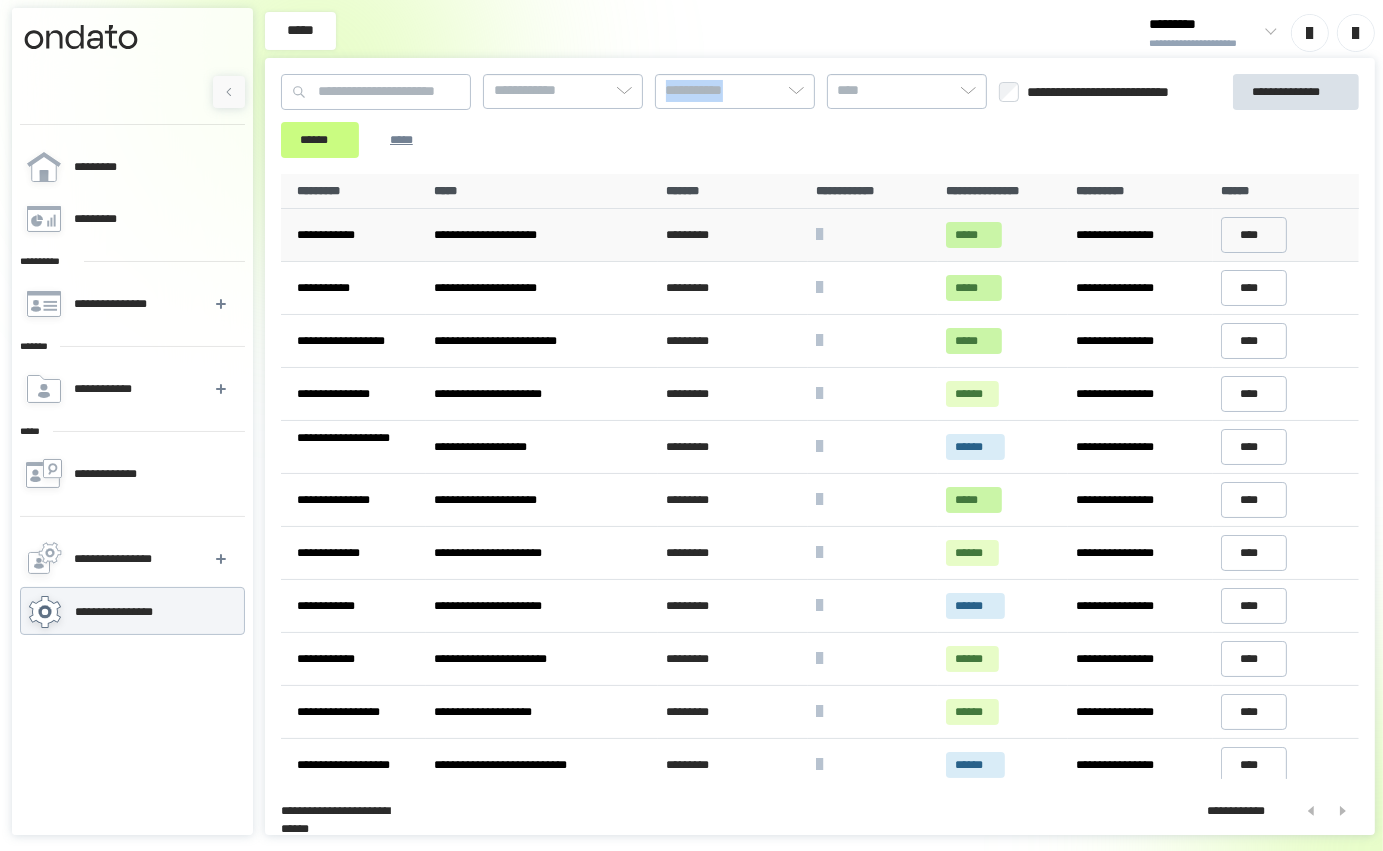 click on "**********" at bounding box center (749, 116) 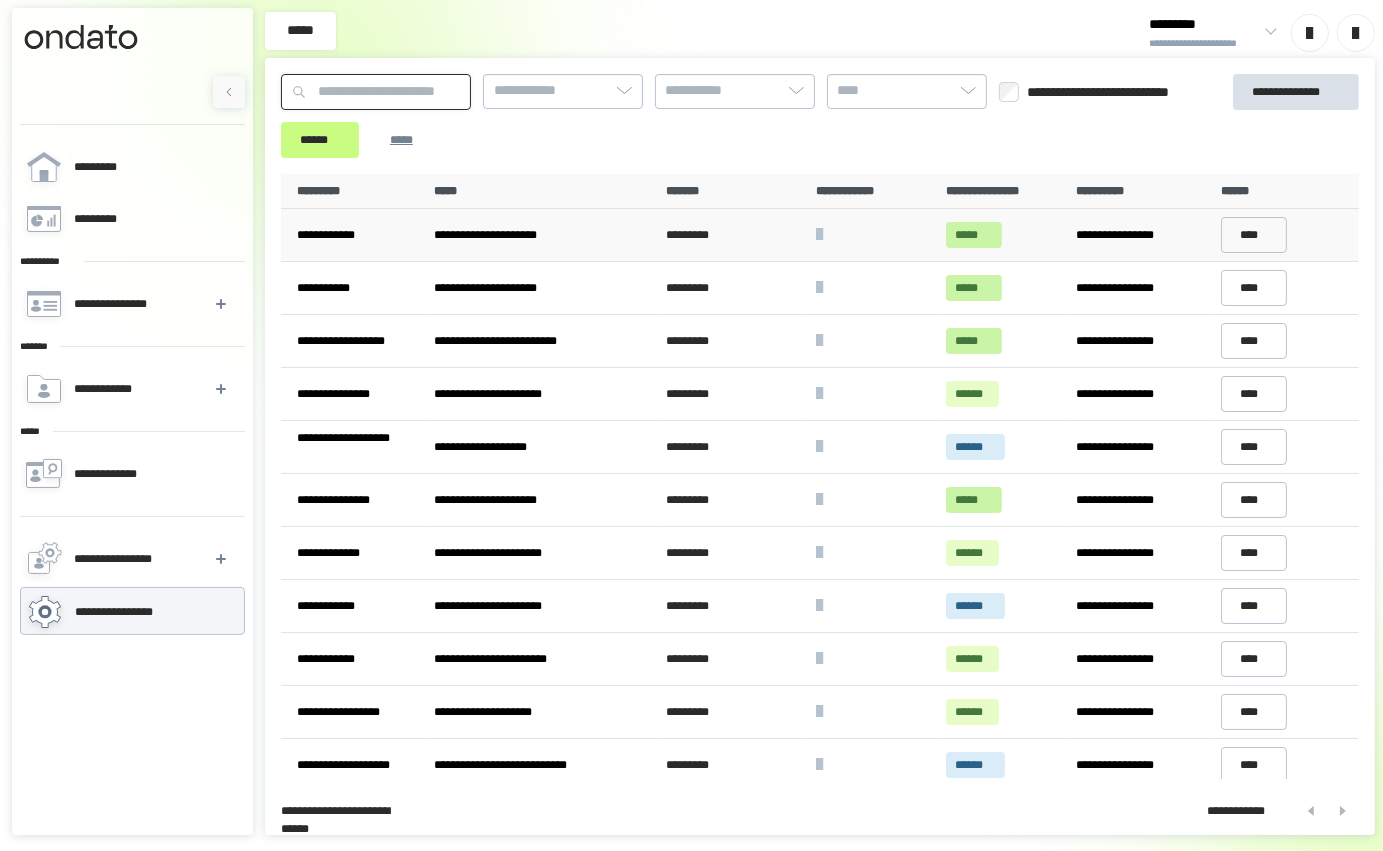 click at bounding box center [376, 92] 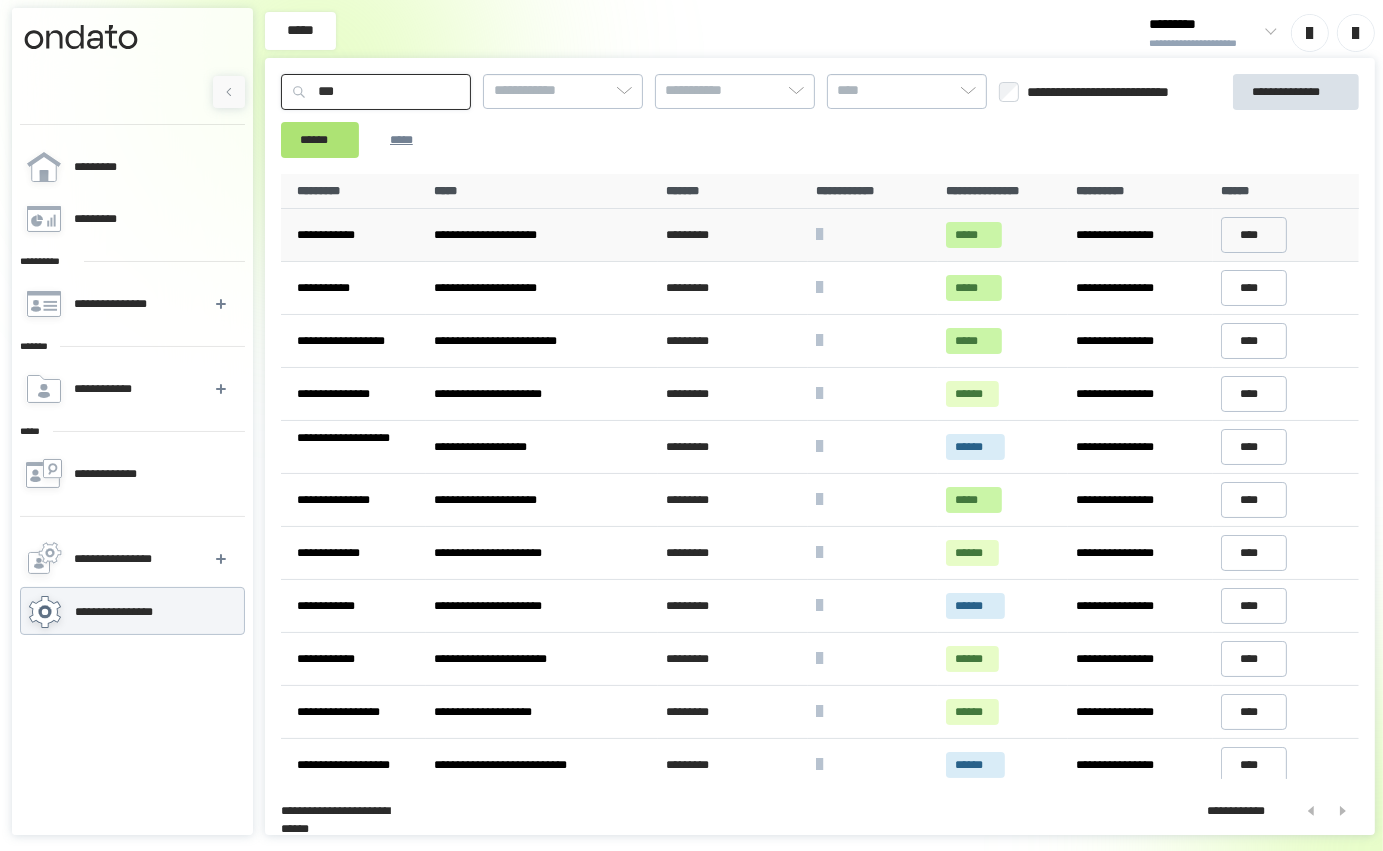 type on "***" 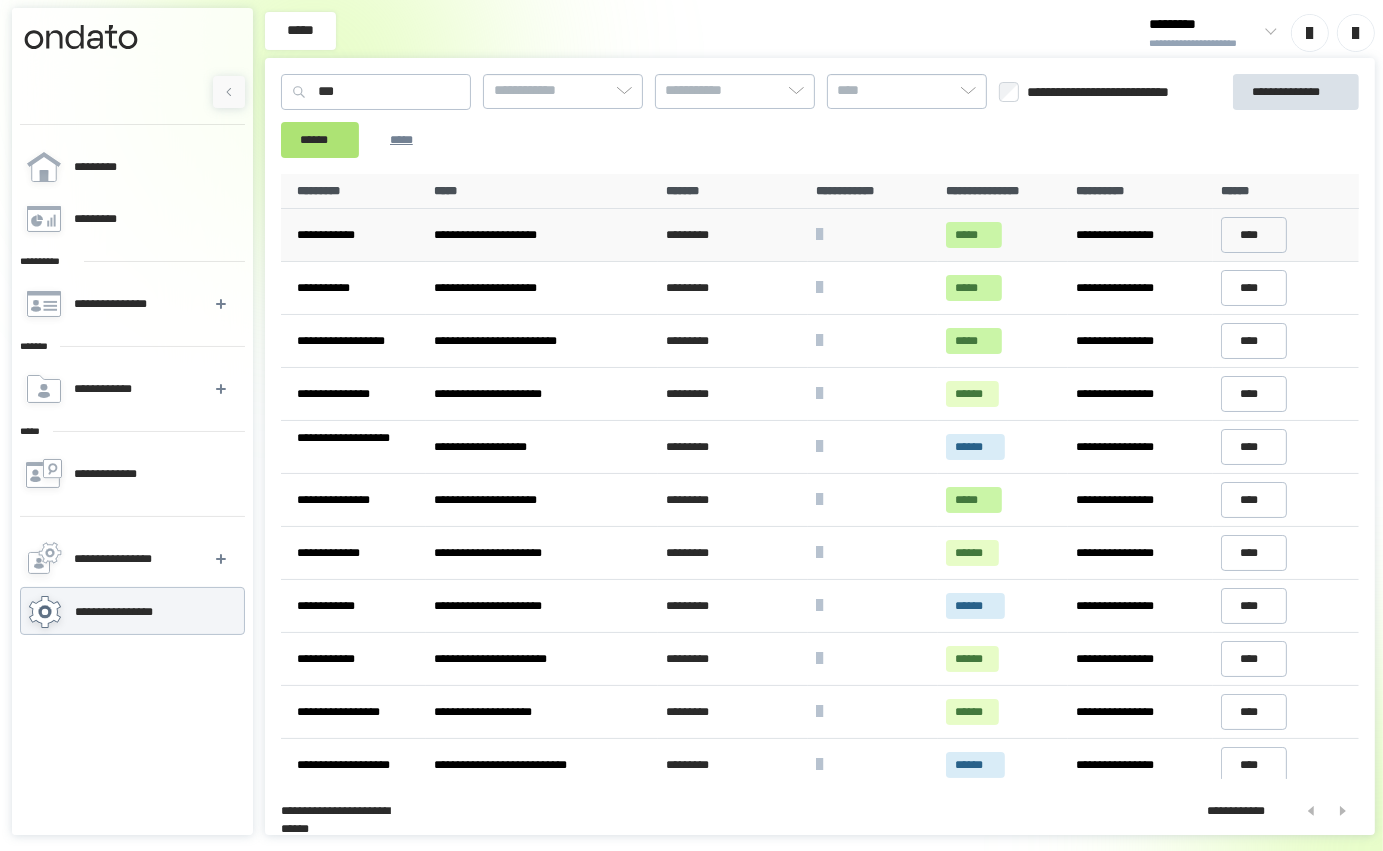 click on "******" at bounding box center (320, 140) 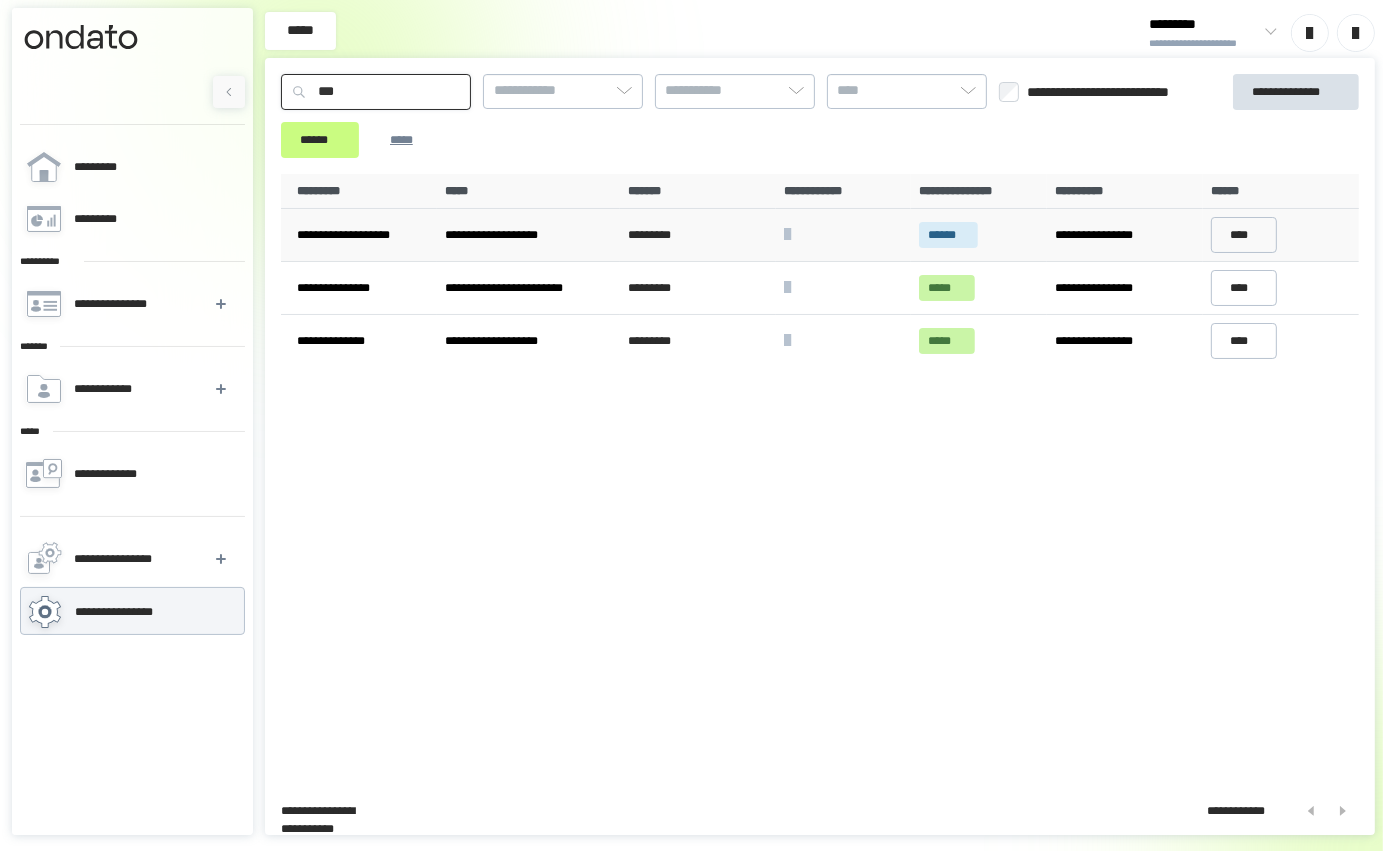click on "***" at bounding box center (376, 92) 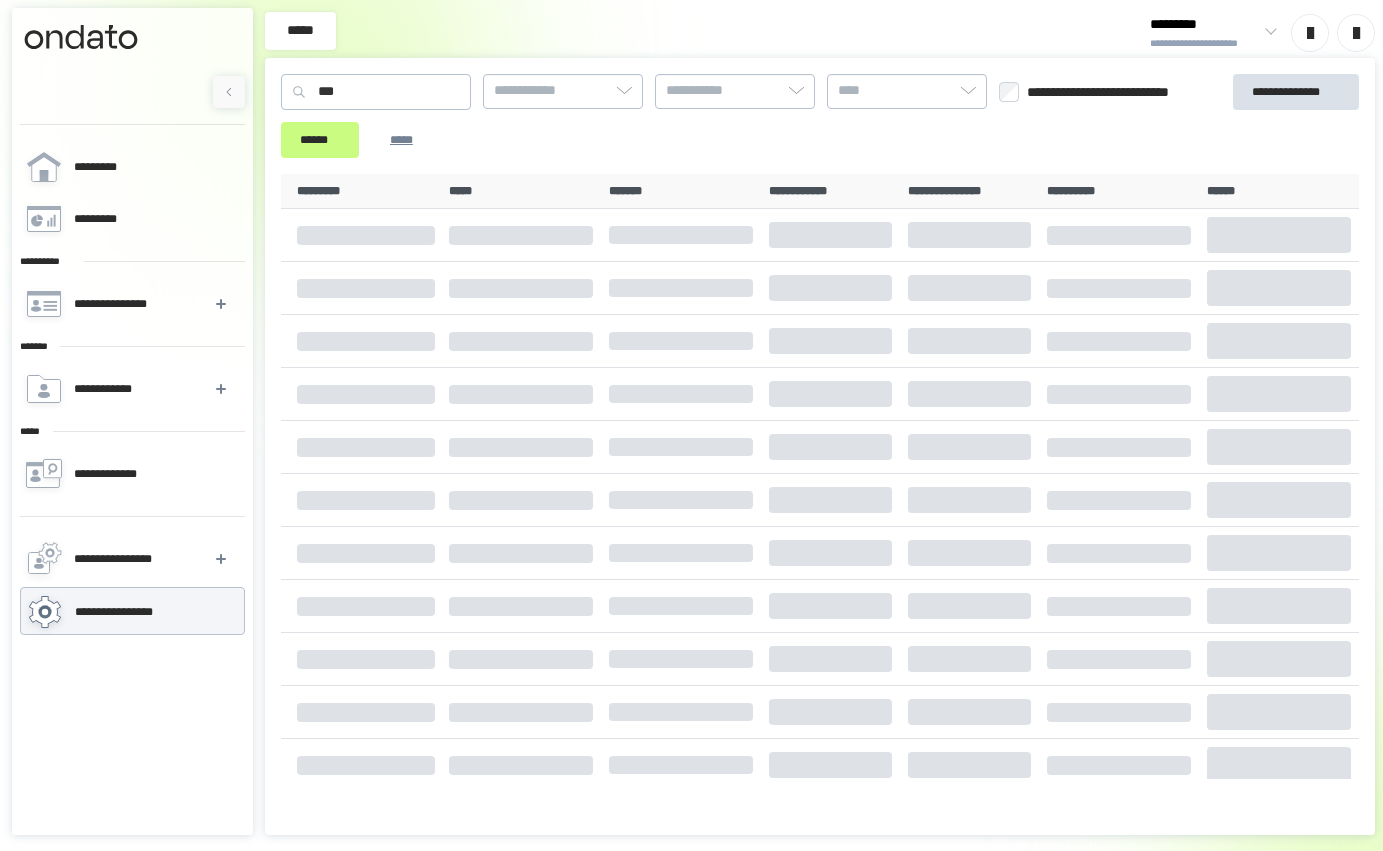 scroll, scrollTop: 0, scrollLeft: 0, axis: both 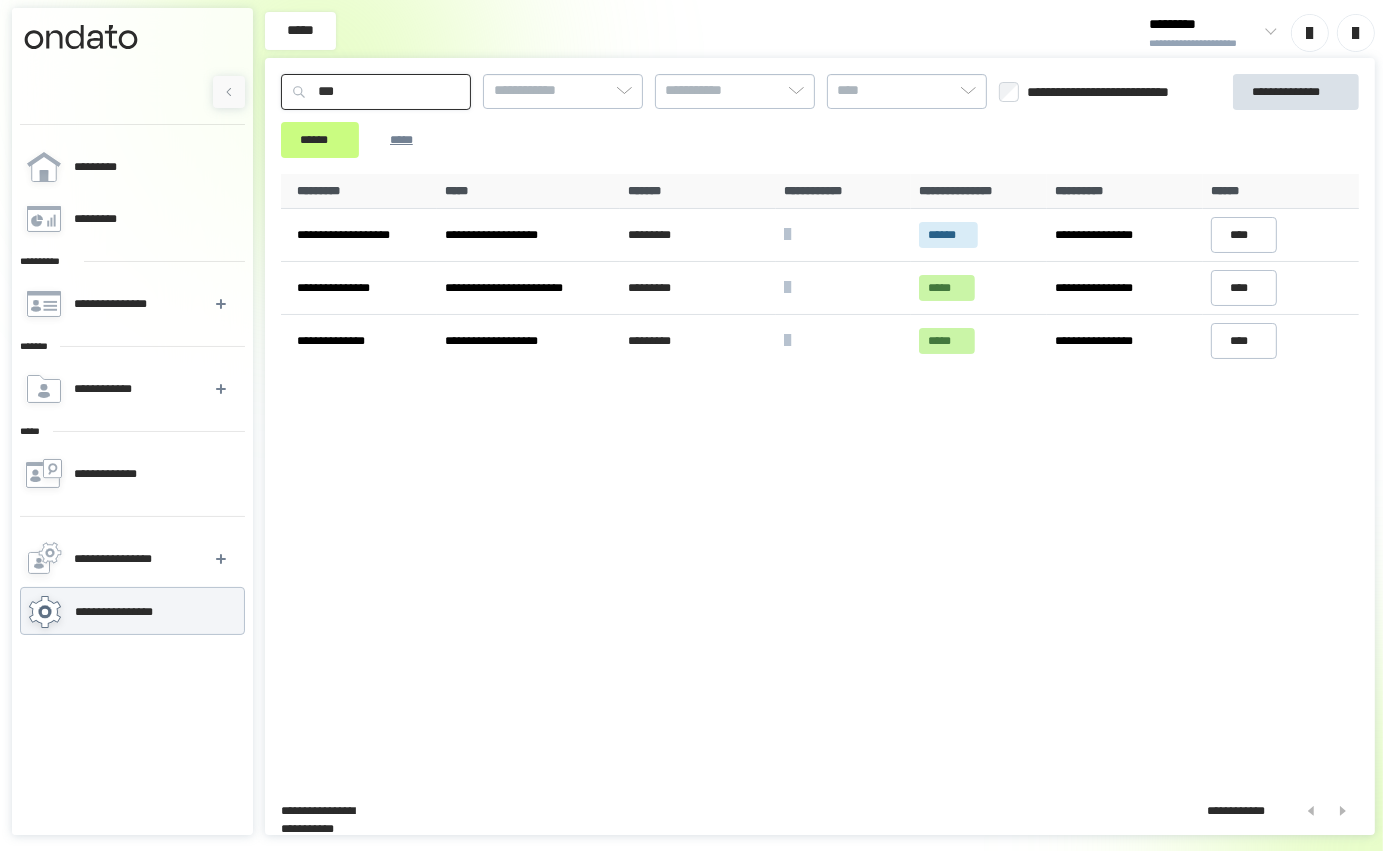click on "***" at bounding box center (376, 92) 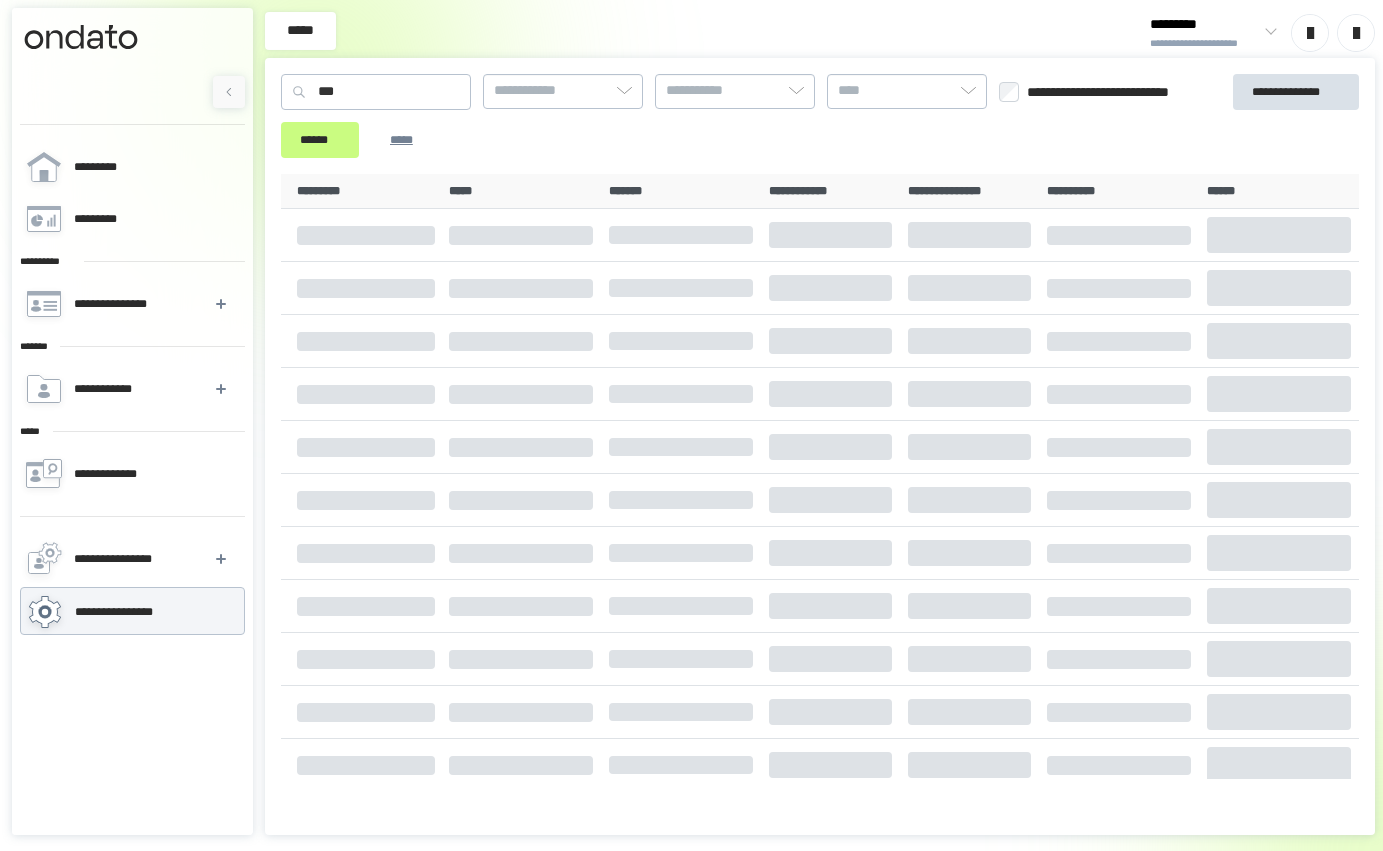 scroll, scrollTop: 0, scrollLeft: 0, axis: both 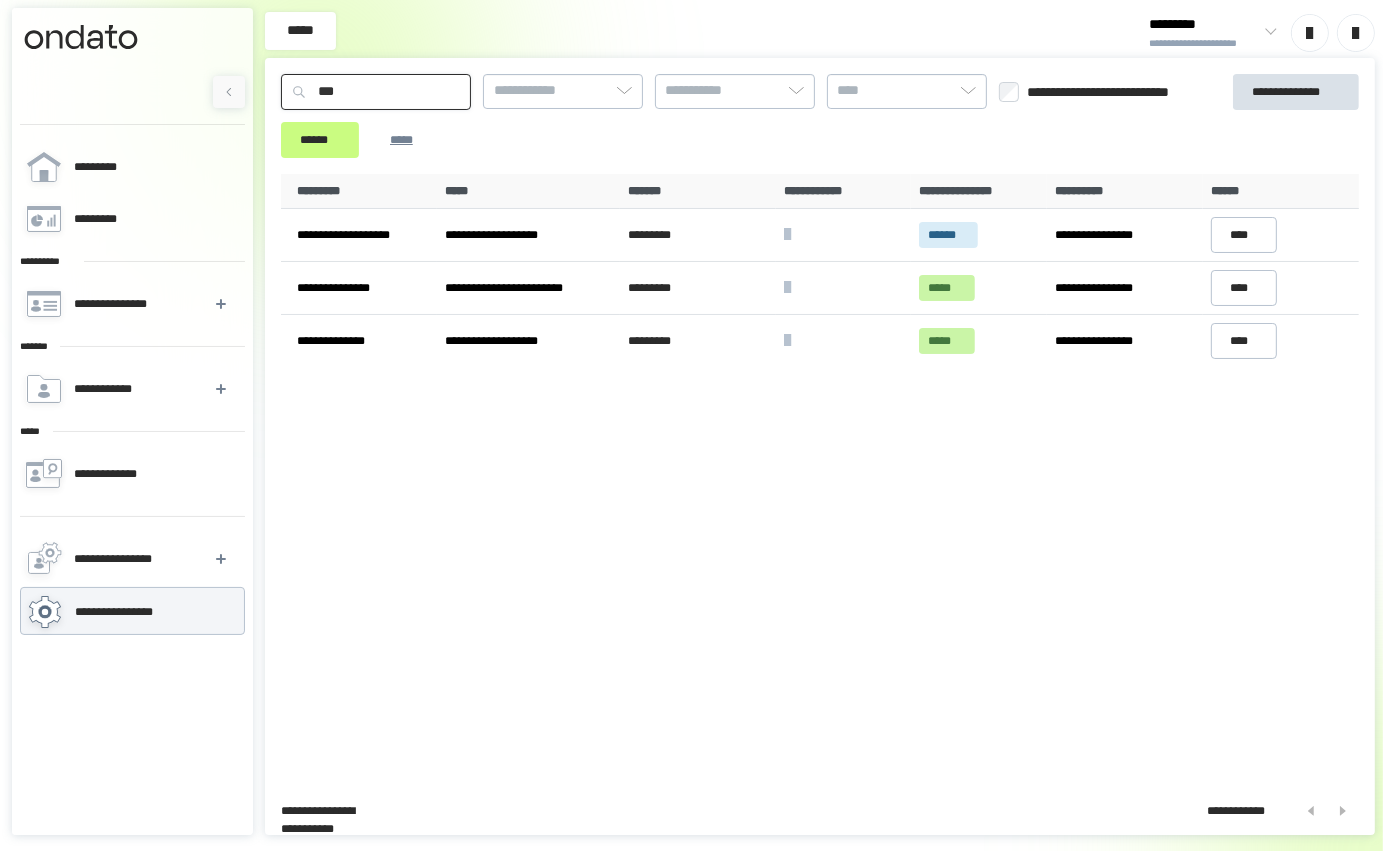 click on "***" at bounding box center (376, 92) 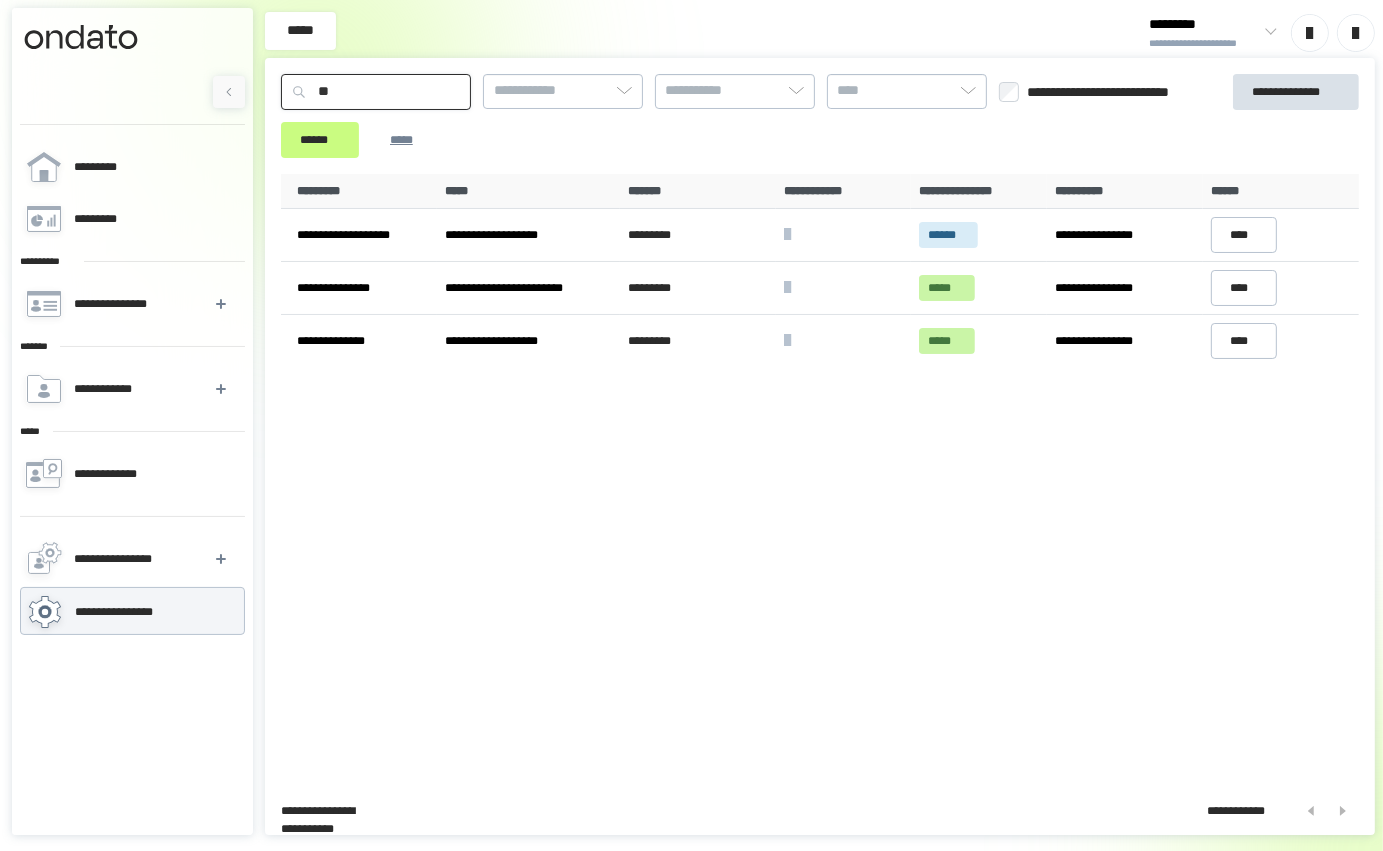 type on "*" 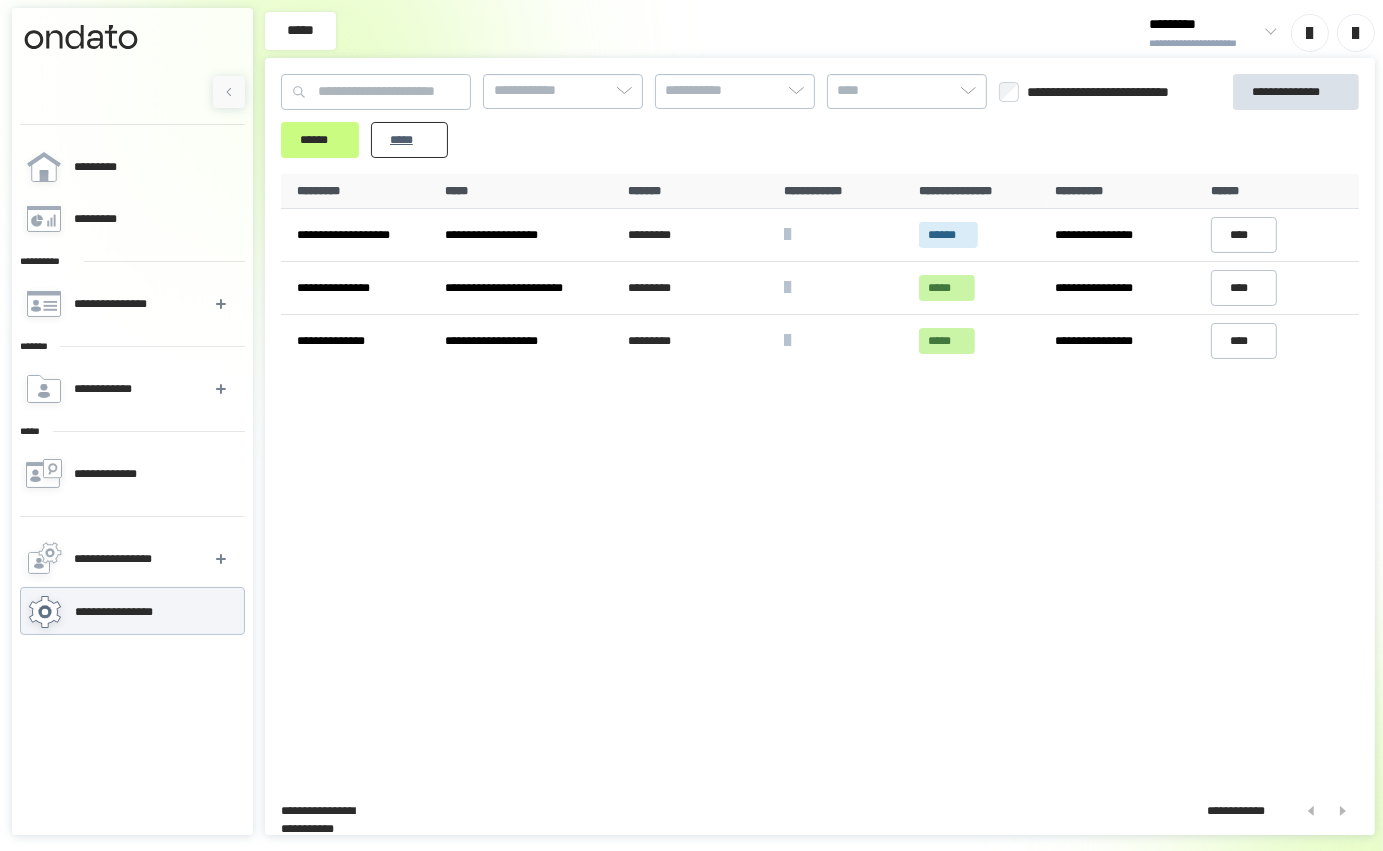 click on "*****" at bounding box center [409, 140] 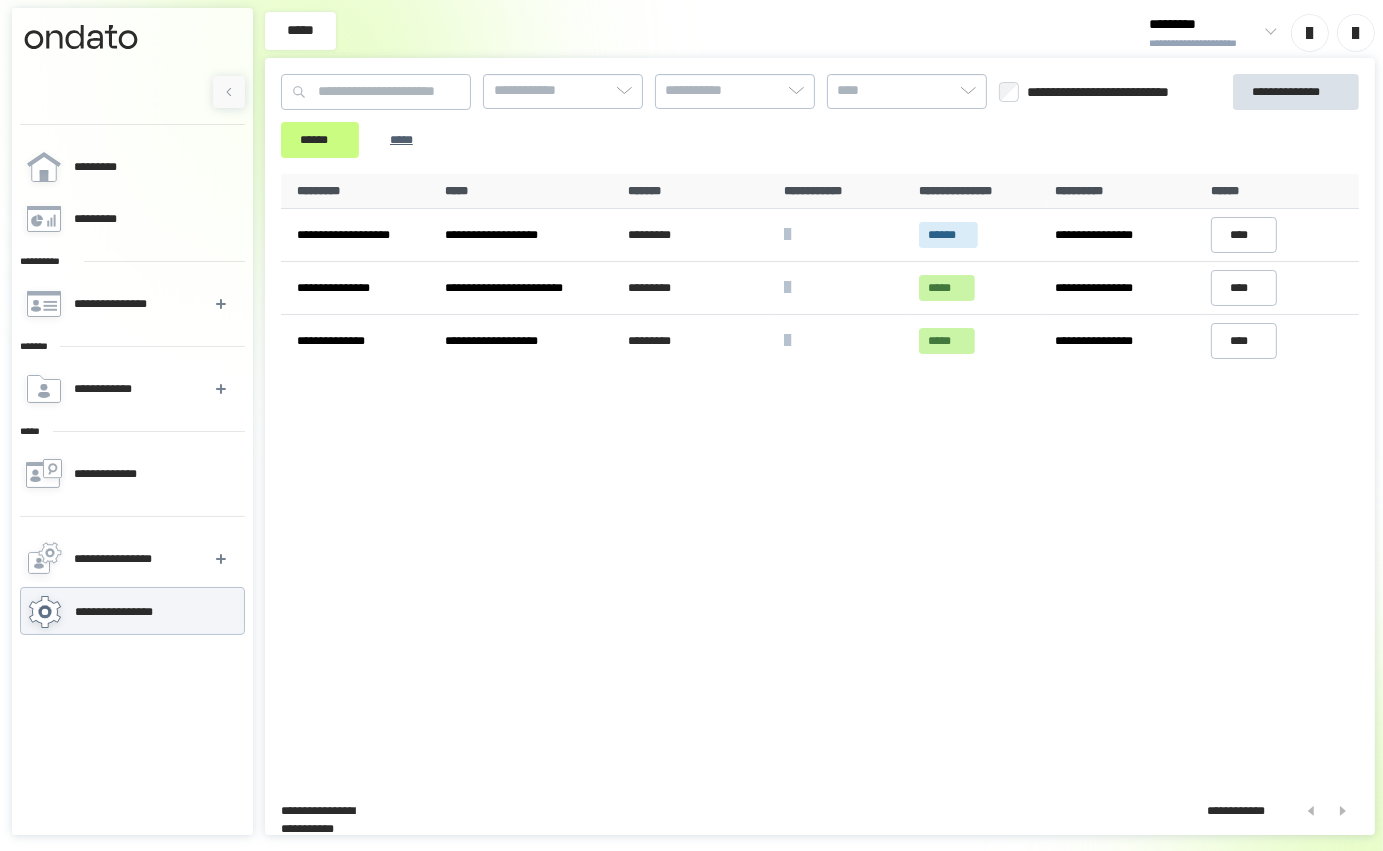type 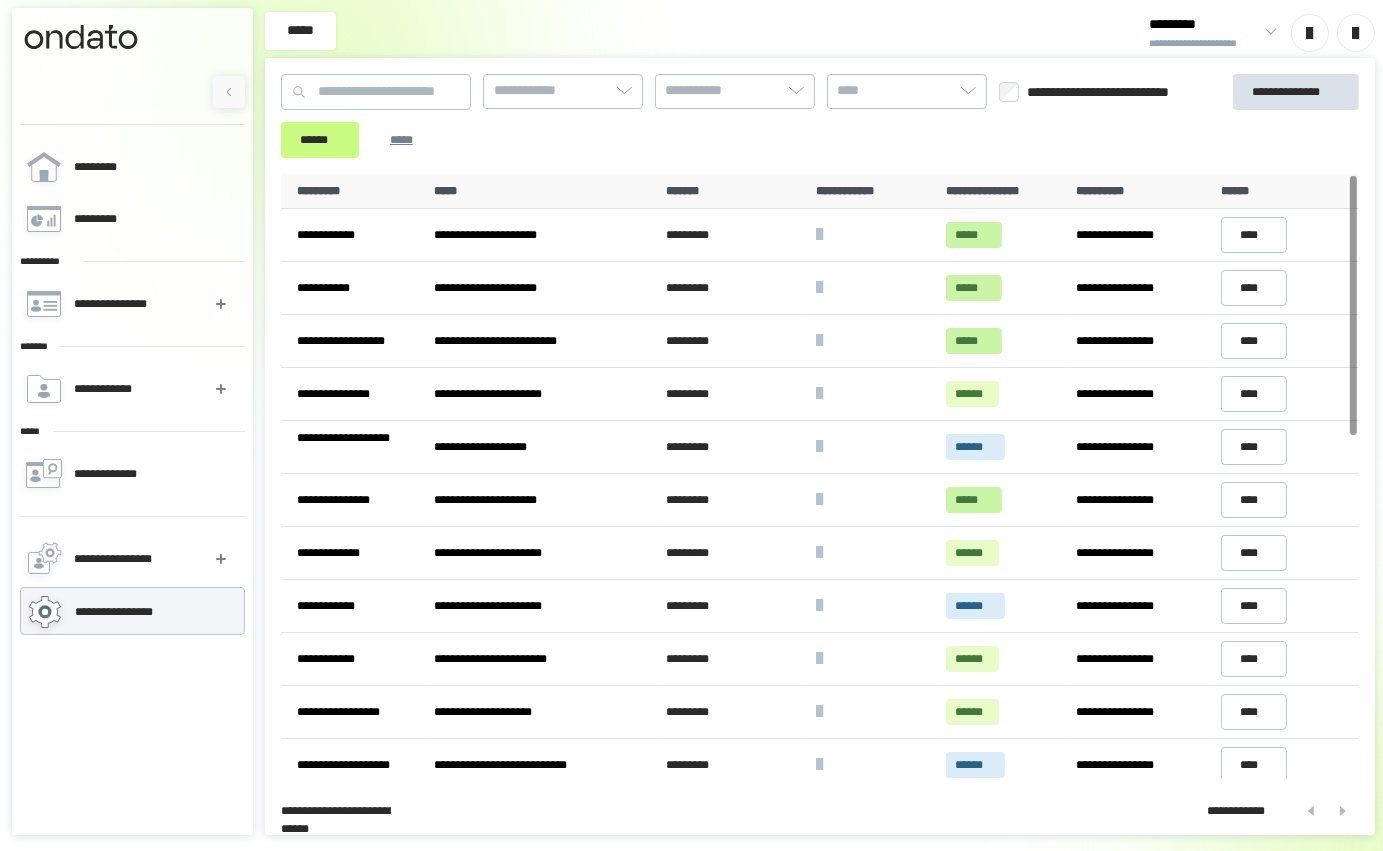 click on "**********" at bounding box center (1118, 92) 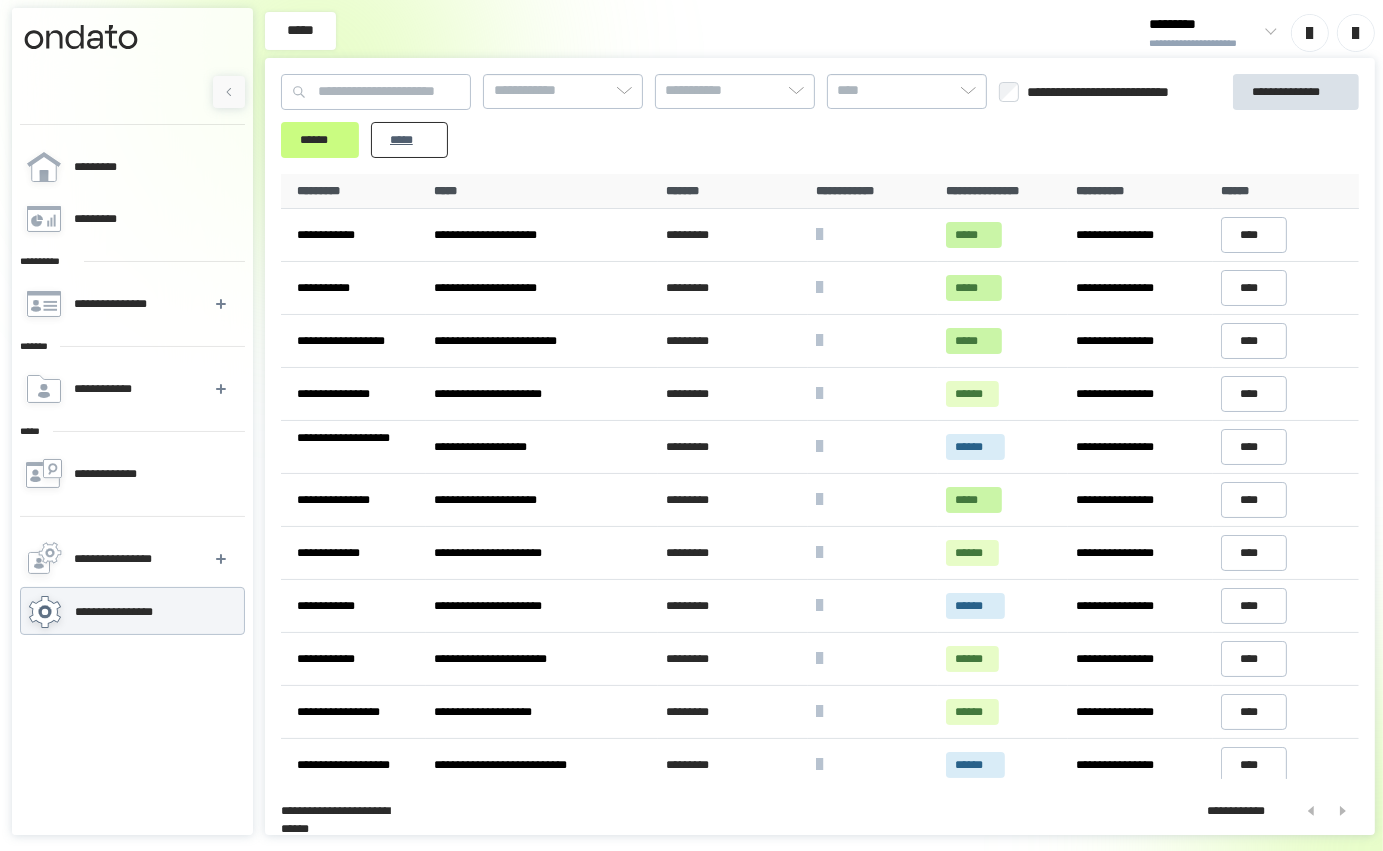 click on "*****" at bounding box center (409, 140) 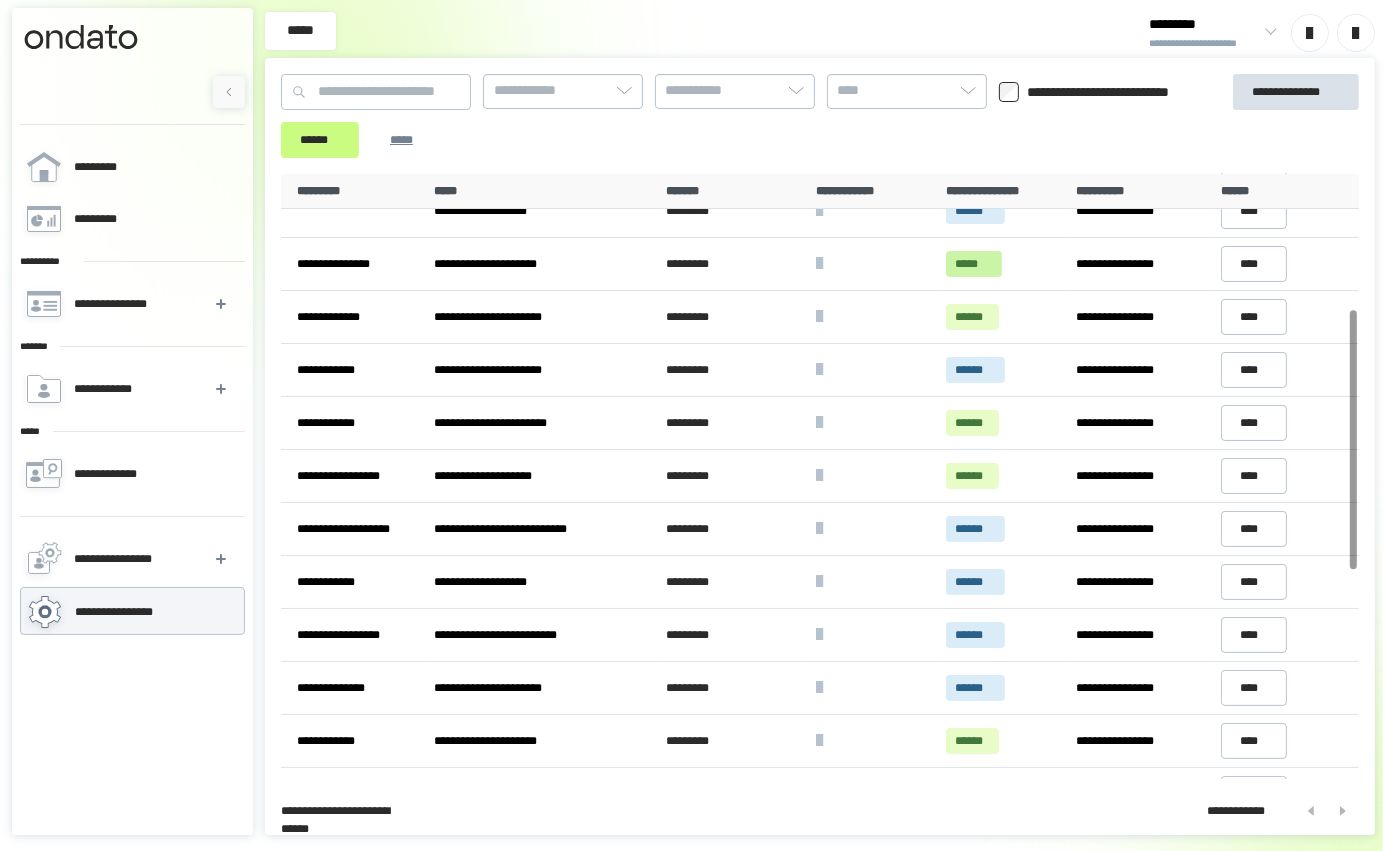 scroll, scrollTop: 801, scrollLeft: 0, axis: vertical 